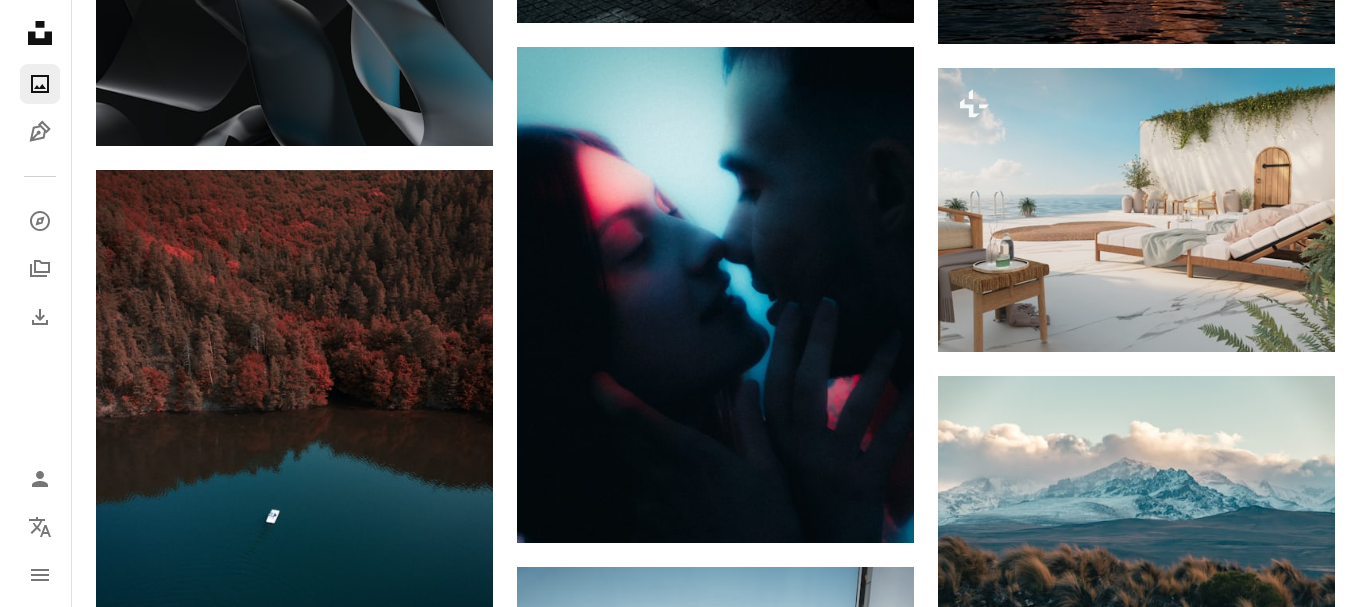 scroll, scrollTop: 82703, scrollLeft: 0, axis: vertical 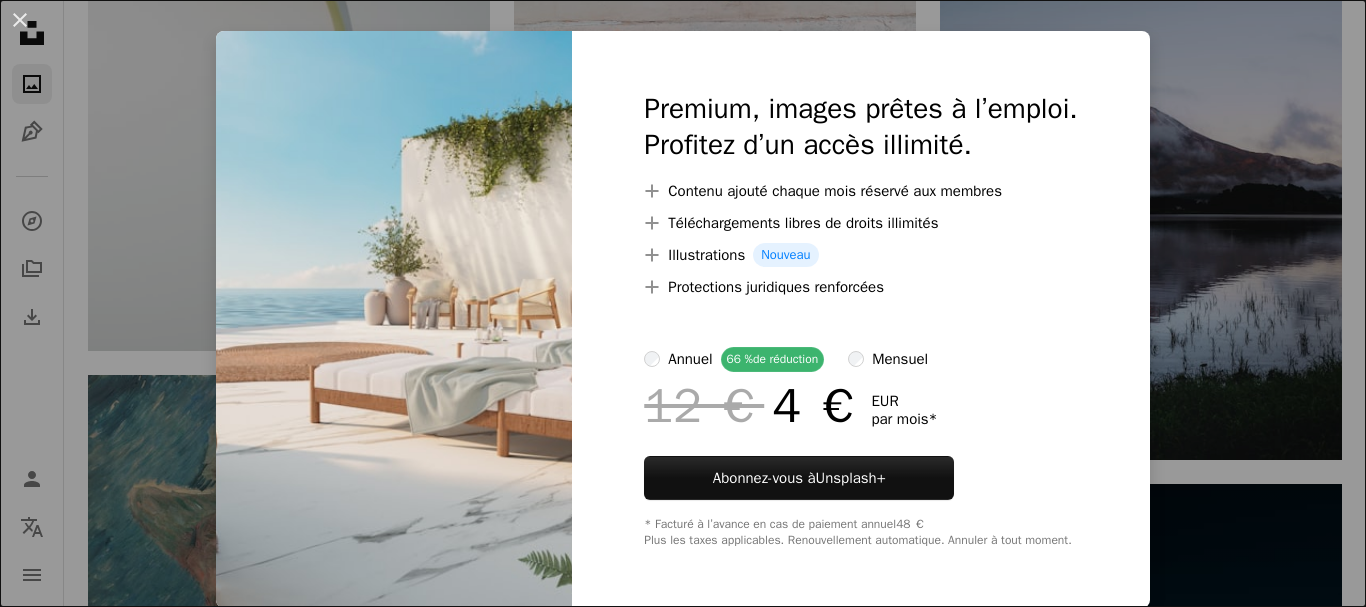click on "An X shape" at bounding box center (20, 20) 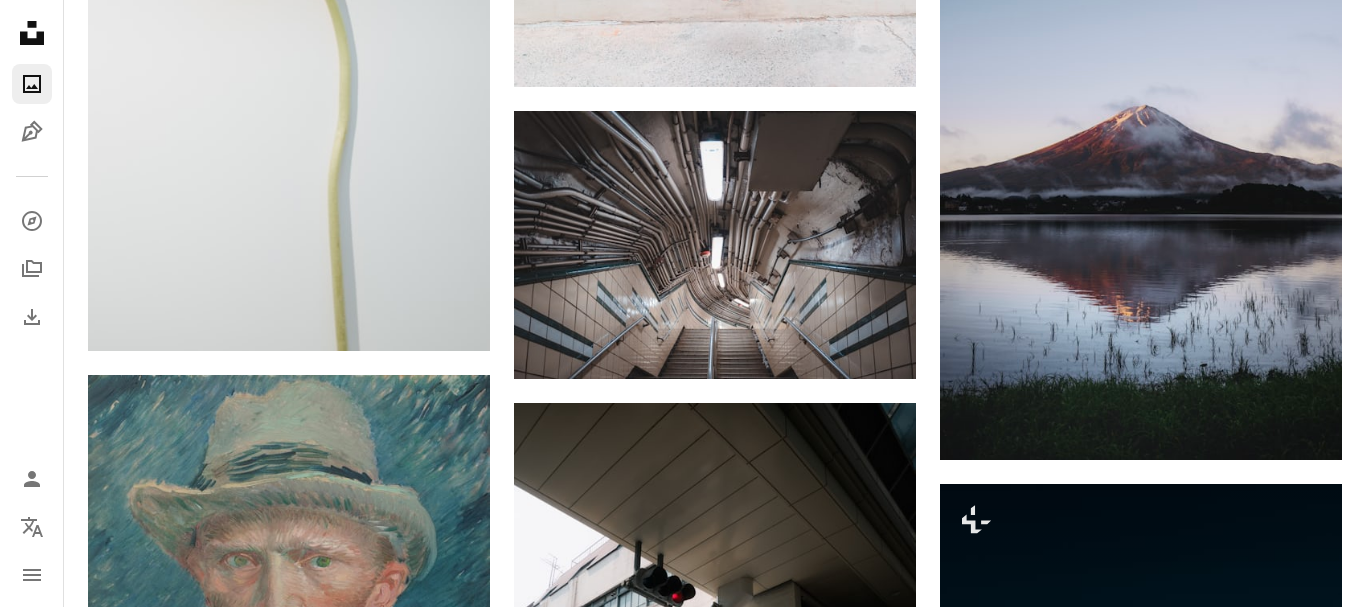 click at bounding box center (289, 1423) 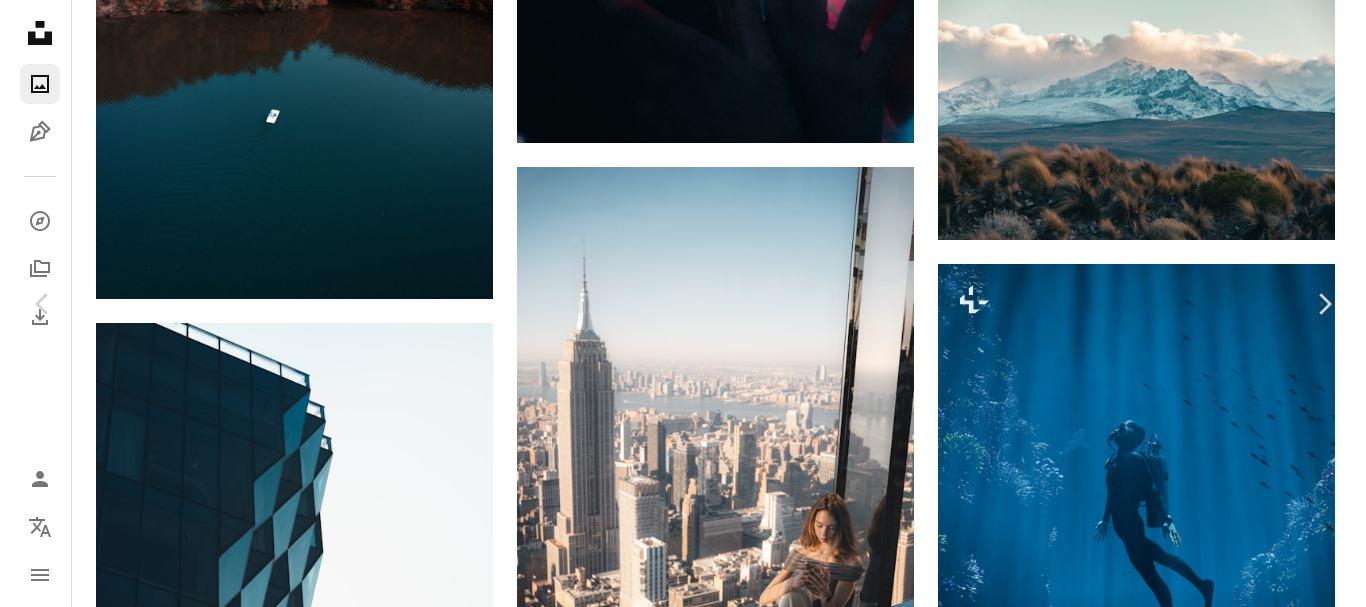scroll, scrollTop: 83603, scrollLeft: 0, axis: vertical 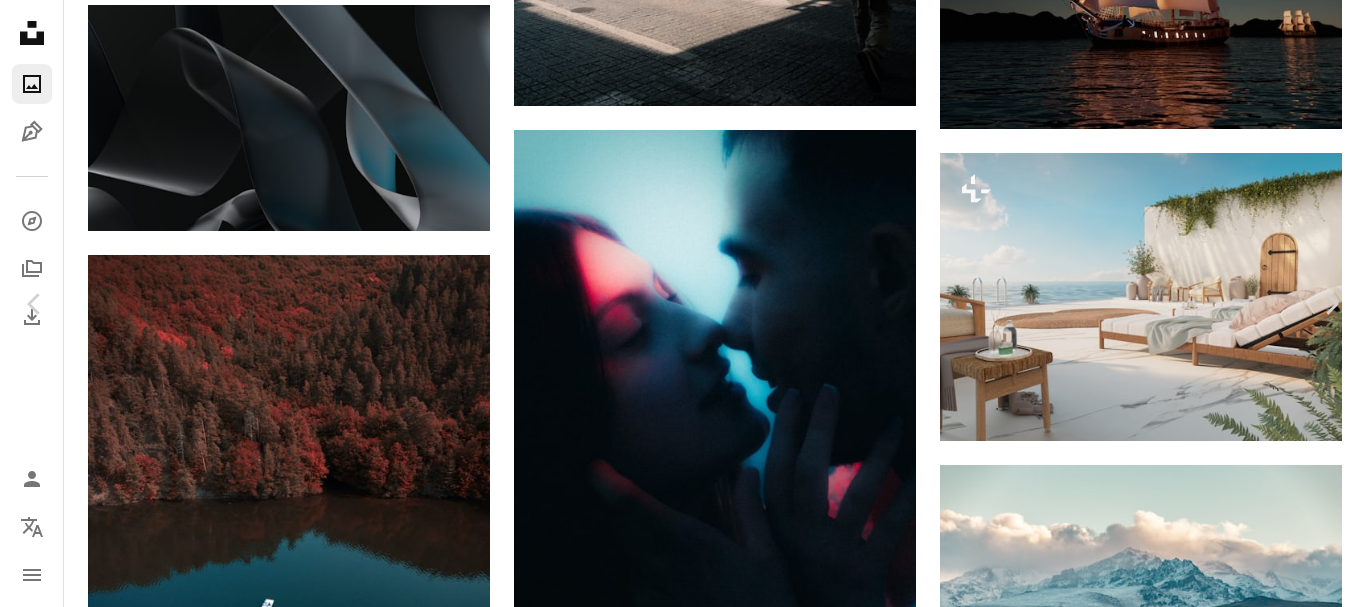 click on "An X shape" at bounding box center [20, 20] 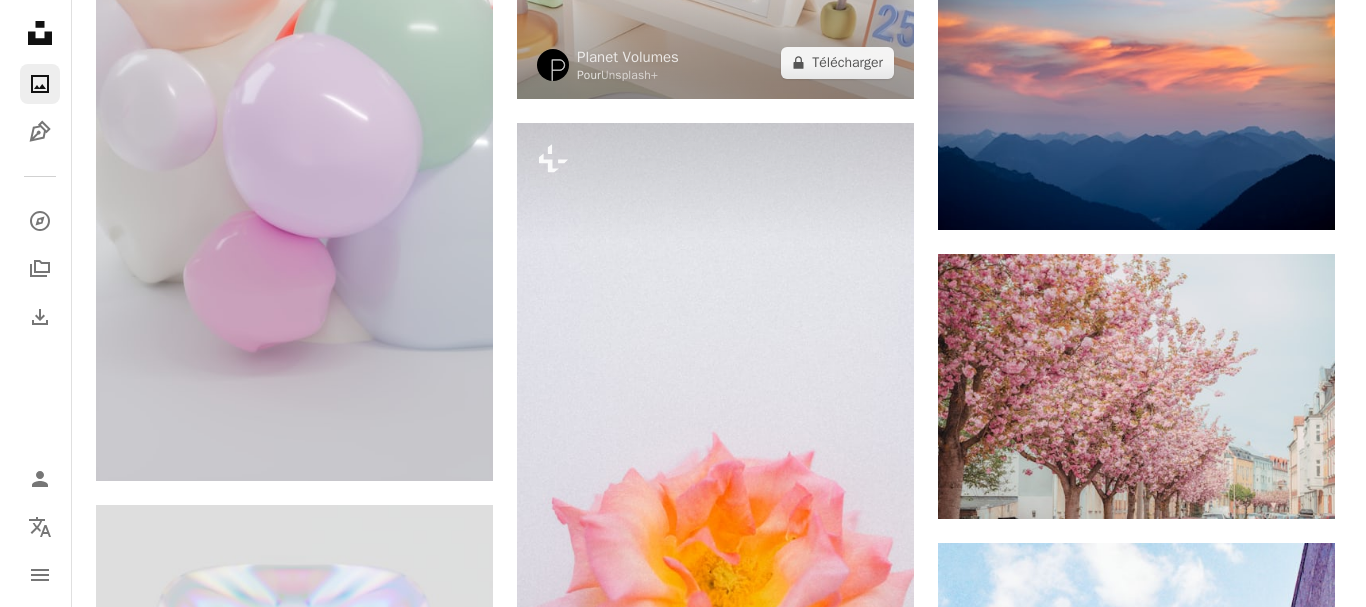 scroll, scrollTop: 89603, scrollLeft: 0, axis: vertical 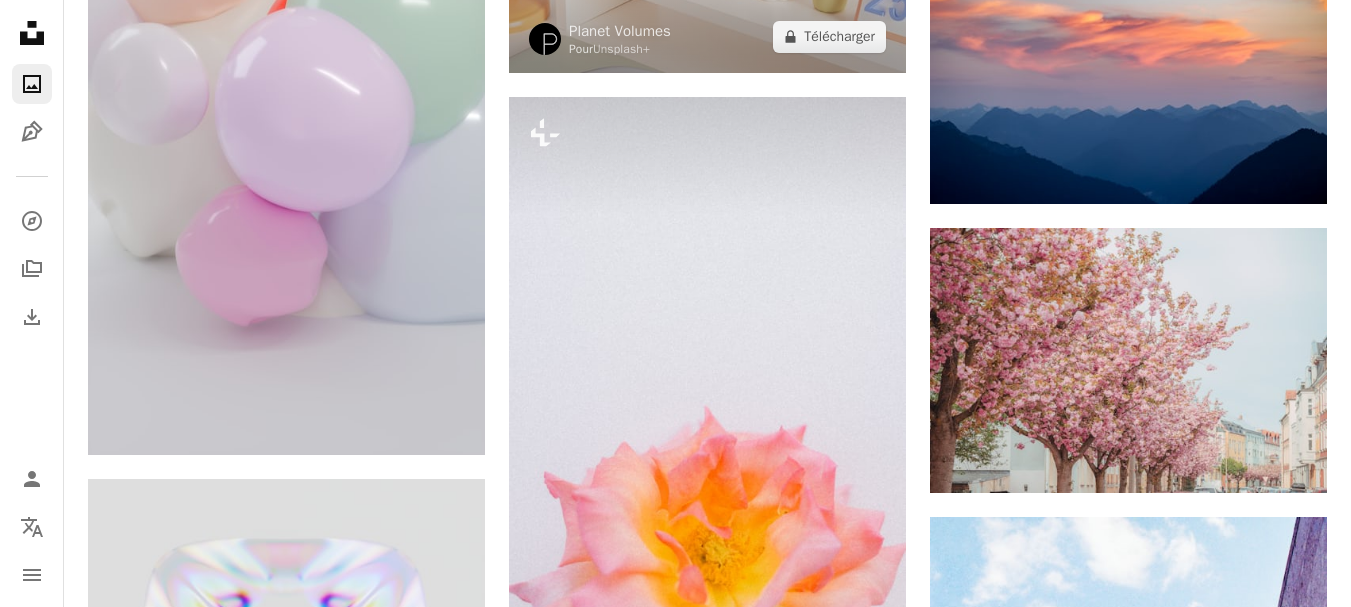 click at bounding box center [707, -70] 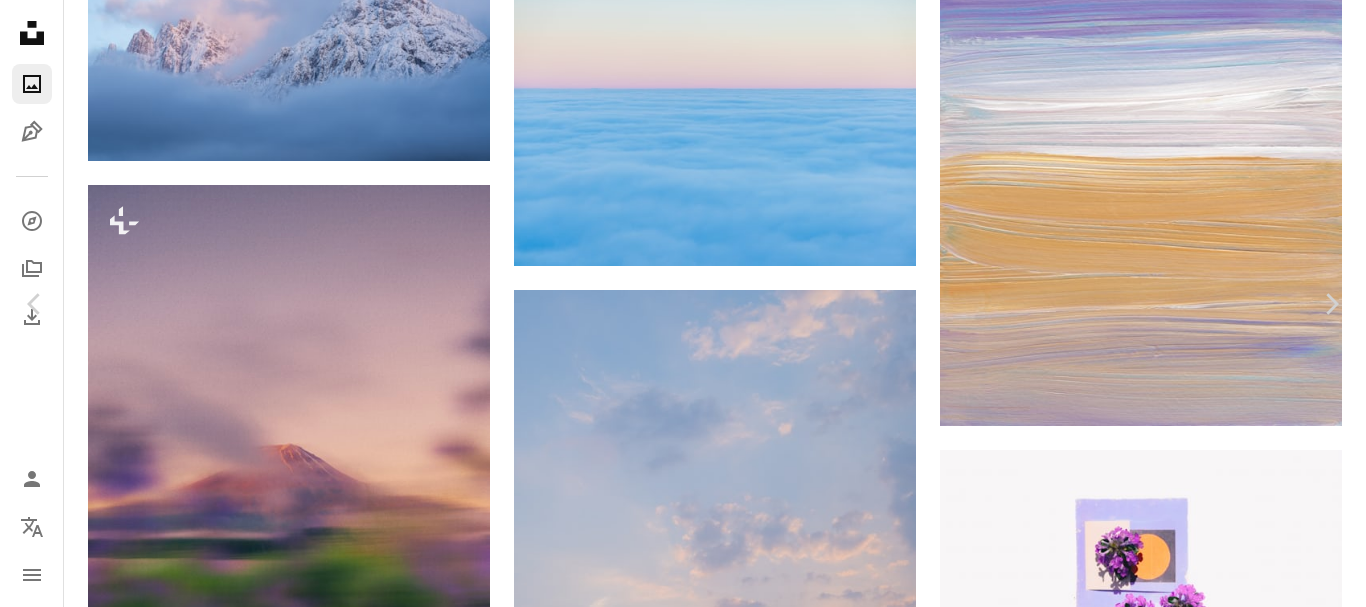 scroll, scrollTop: 13520, scrollLeft: 0, axis: vertical 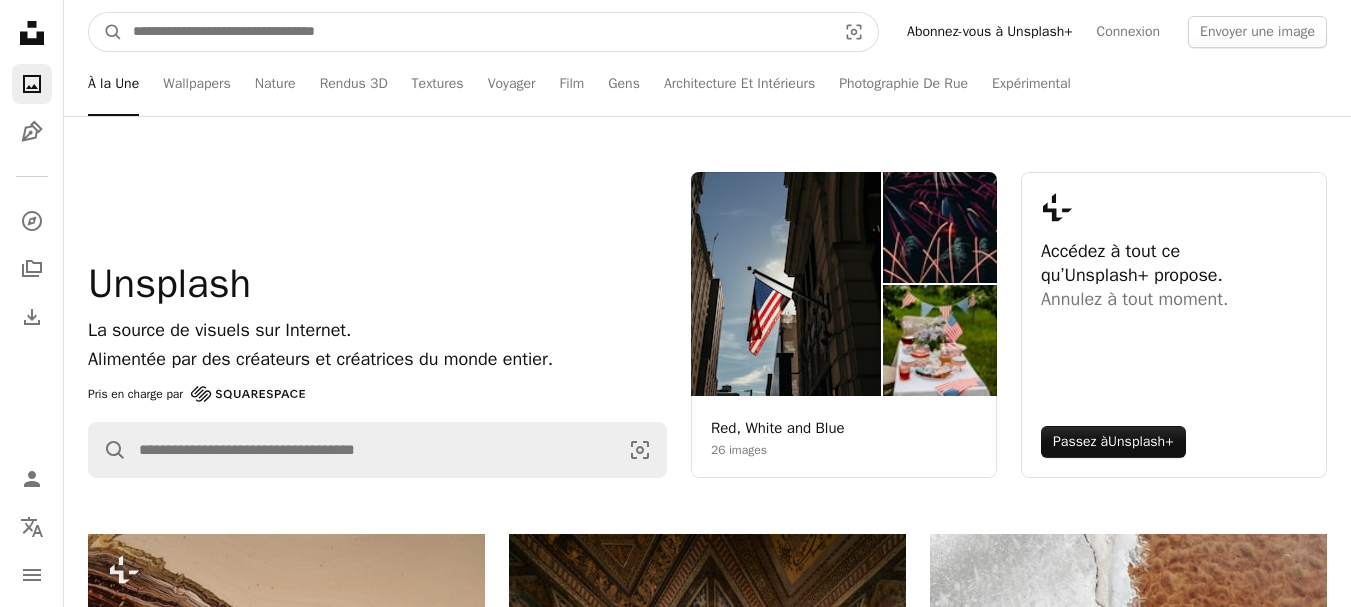 click at bounding box center [476, 32] 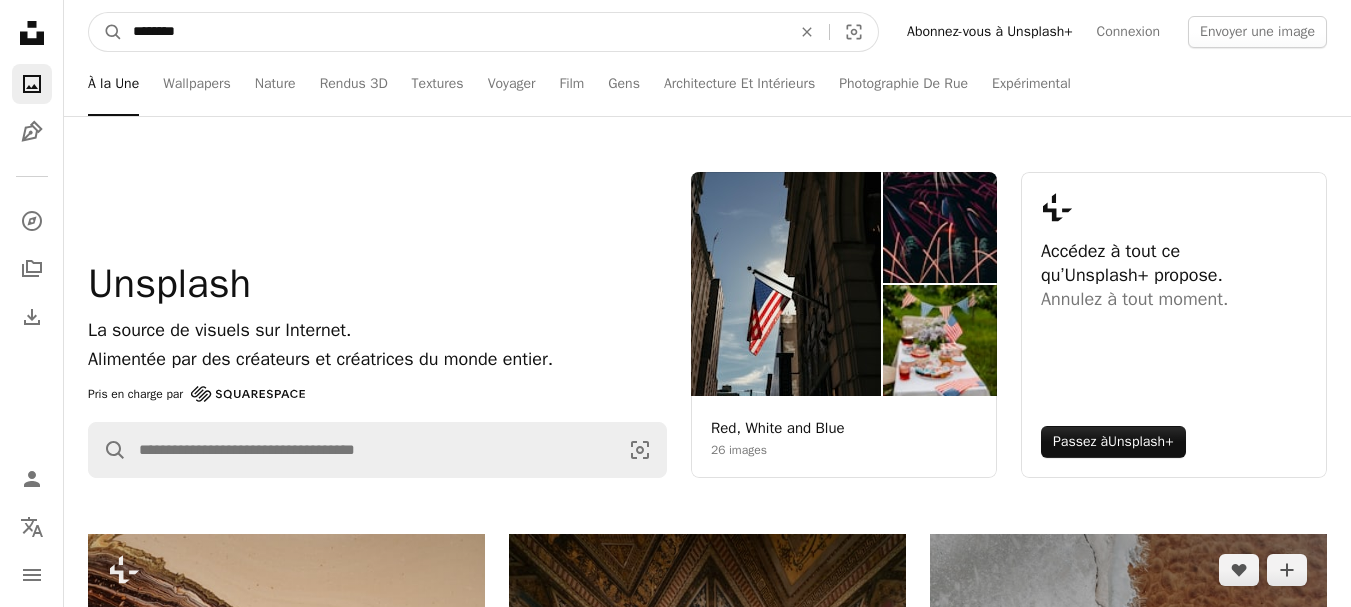 type on "********" 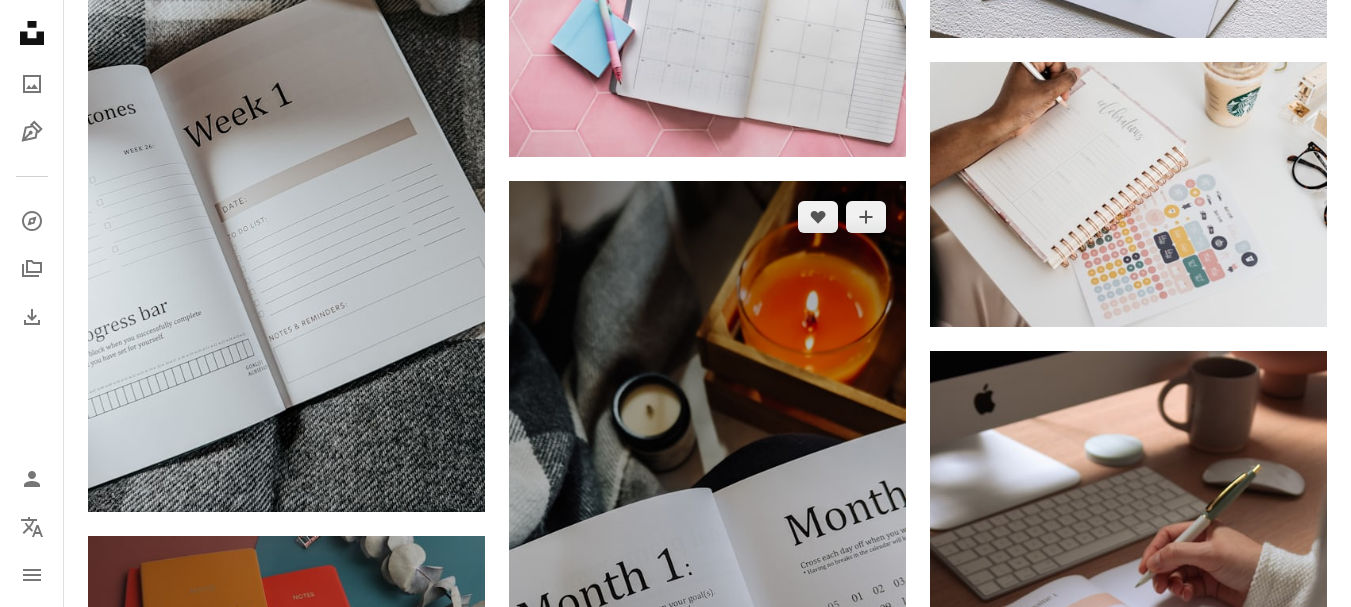 scroll, scrollTop: 1500, scrollLeft: 0, axis: vertical 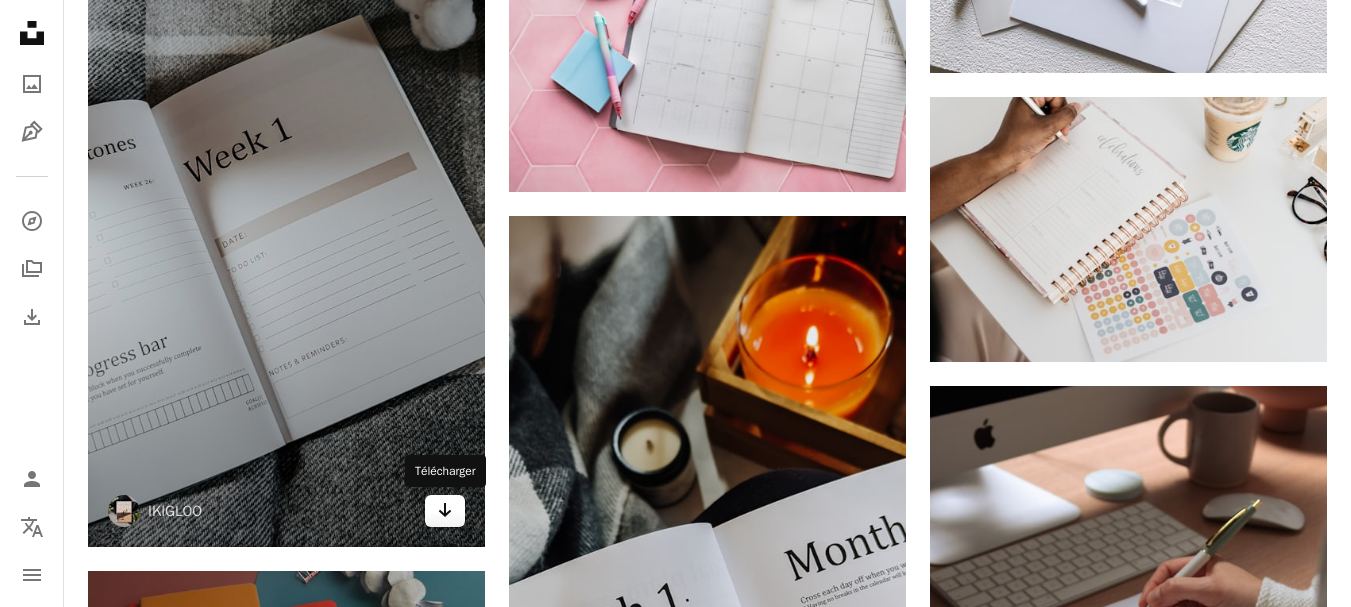click on "Arrow pointing down" 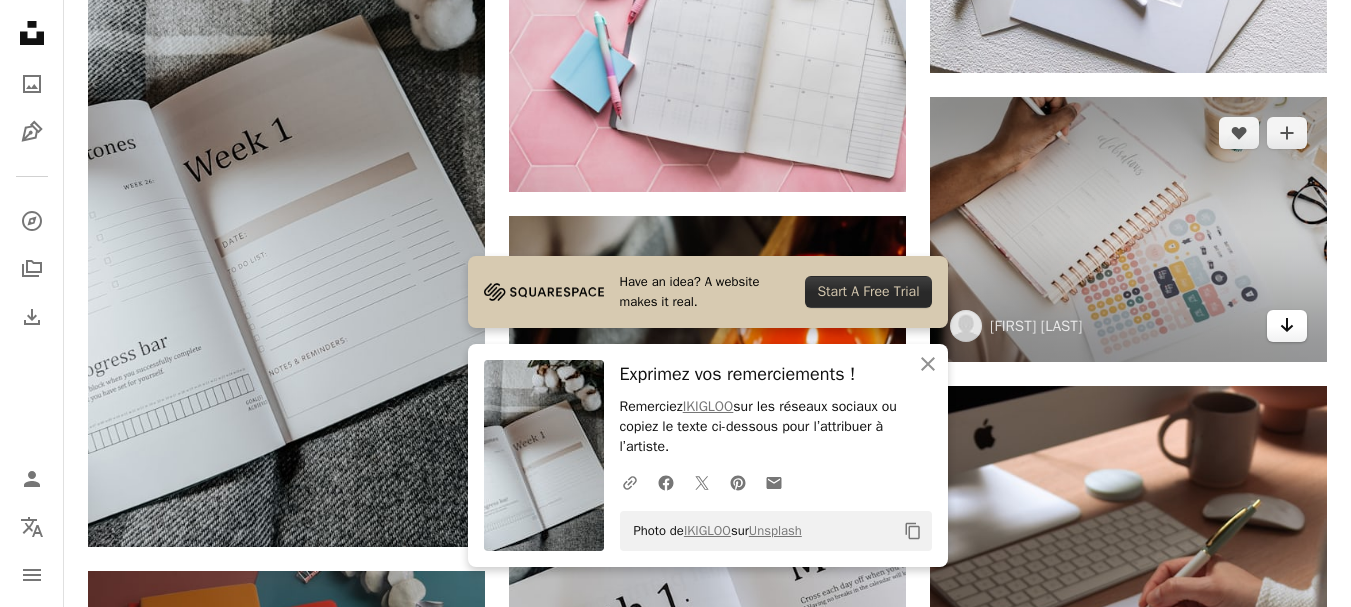click on "Arrow pointing down" 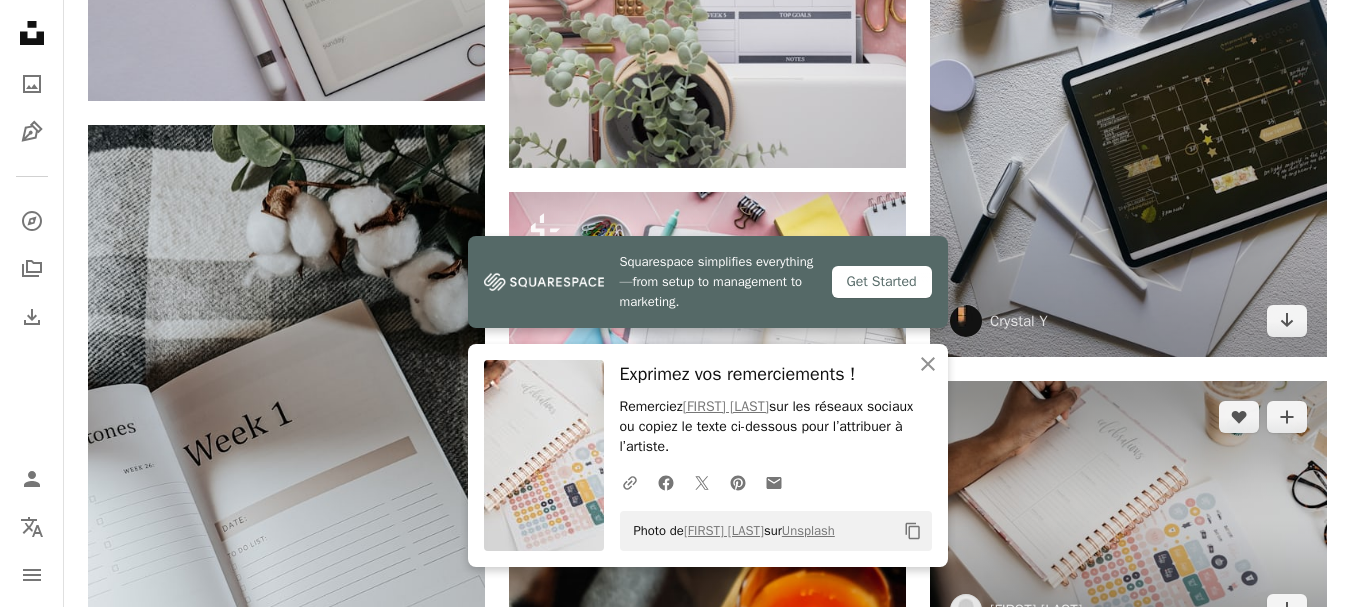 scroll, scrollTop: 1200, scrollLeft: 0, axis: vertical 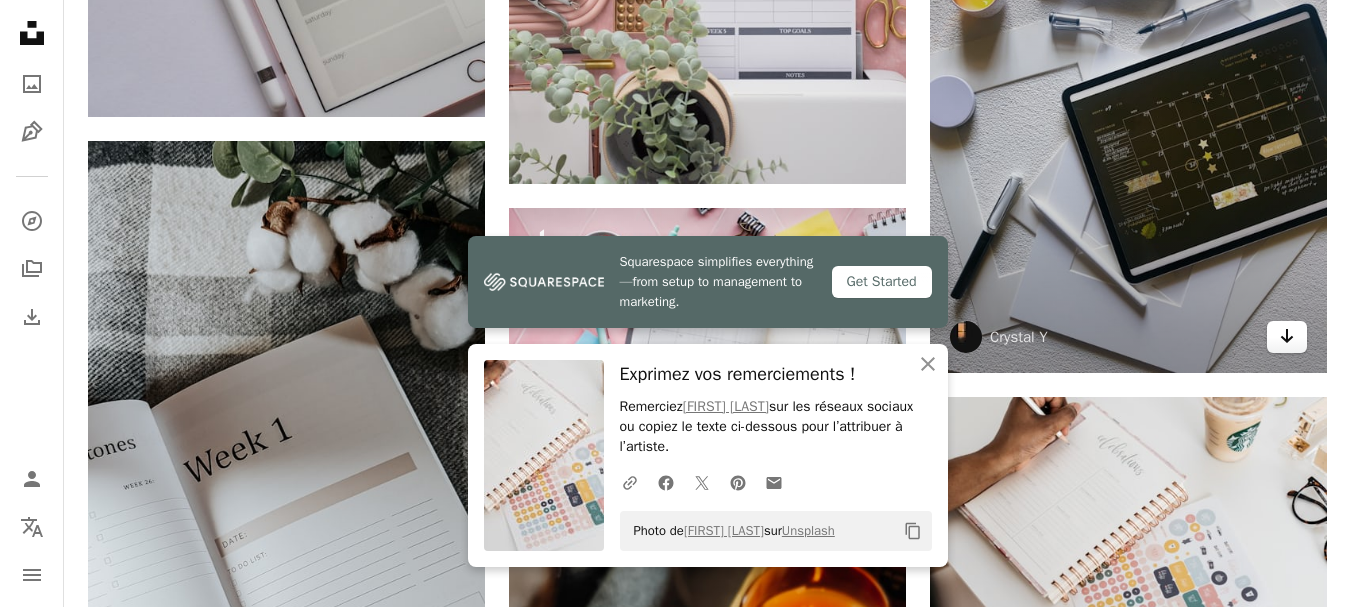 click on "Arrow pointing down" 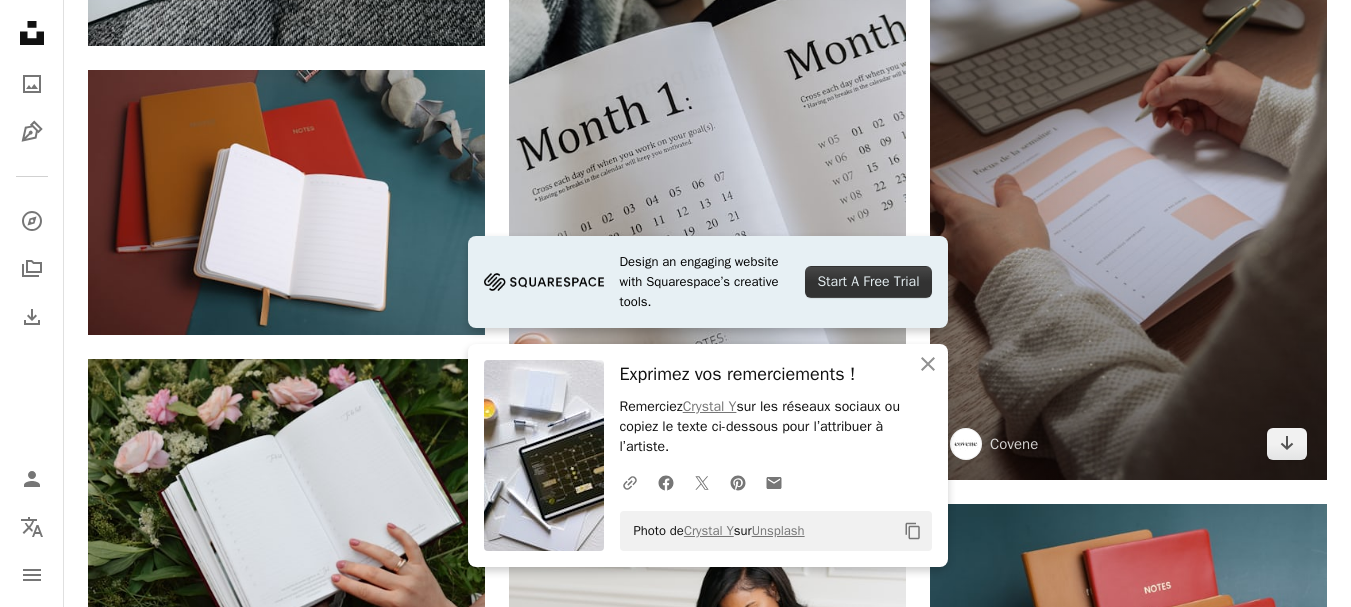 scroll, scrollTop: 2000, scrollLeft: 0, axis: vertical 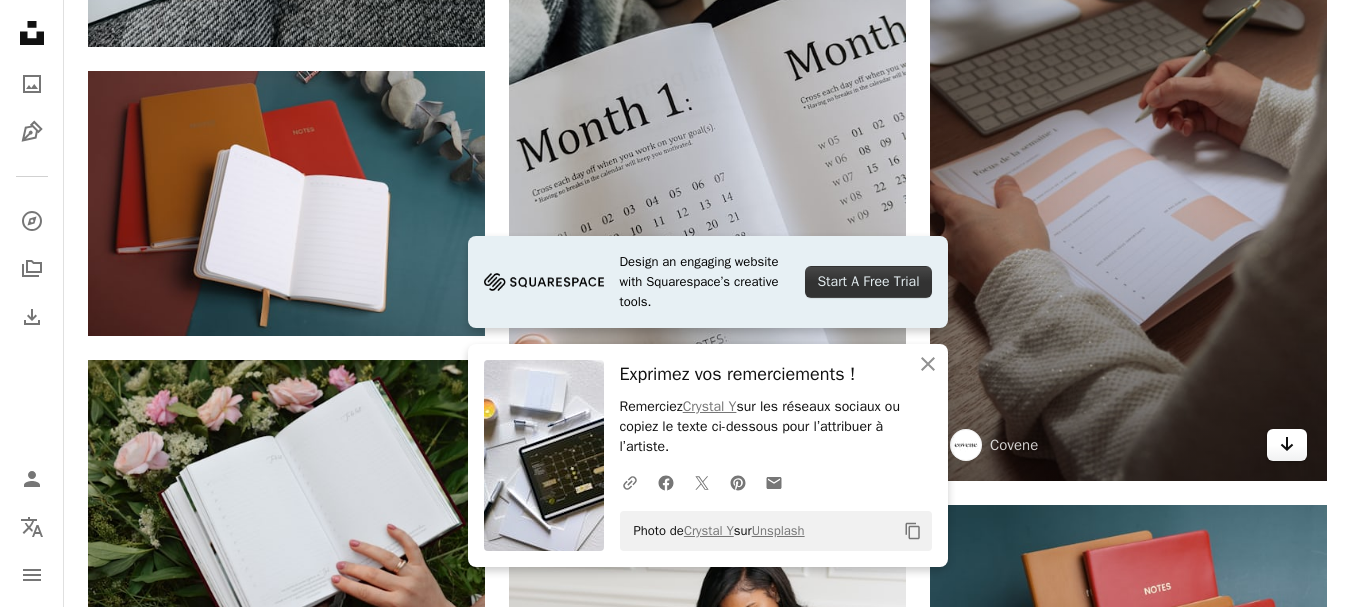 click on "Arrow pointing down" at bounding box center (1287, 445) 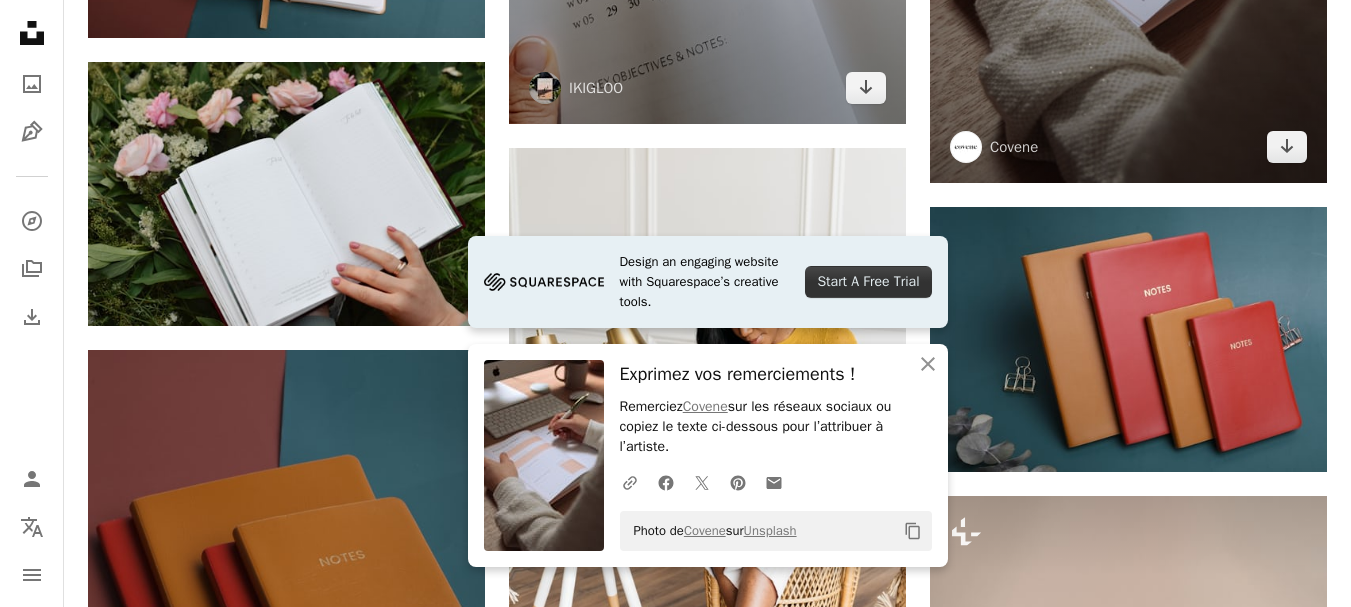 scroll, scrollTop: 2300, scrollLeft: 0, axis: vertical 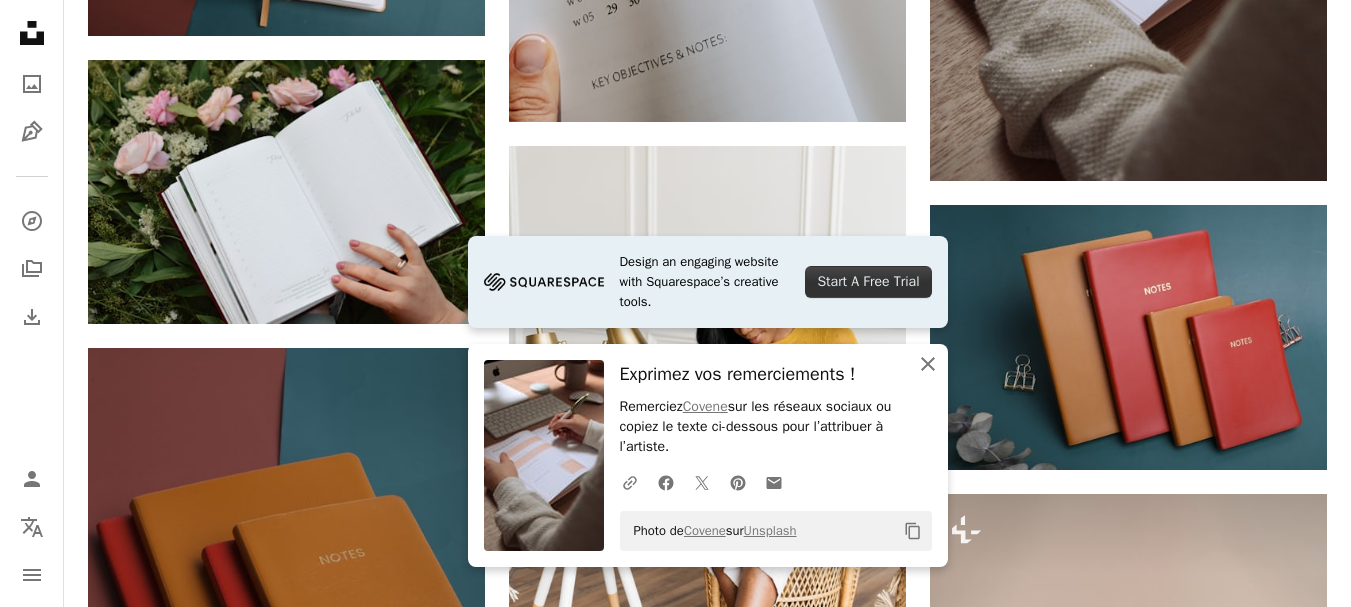 click 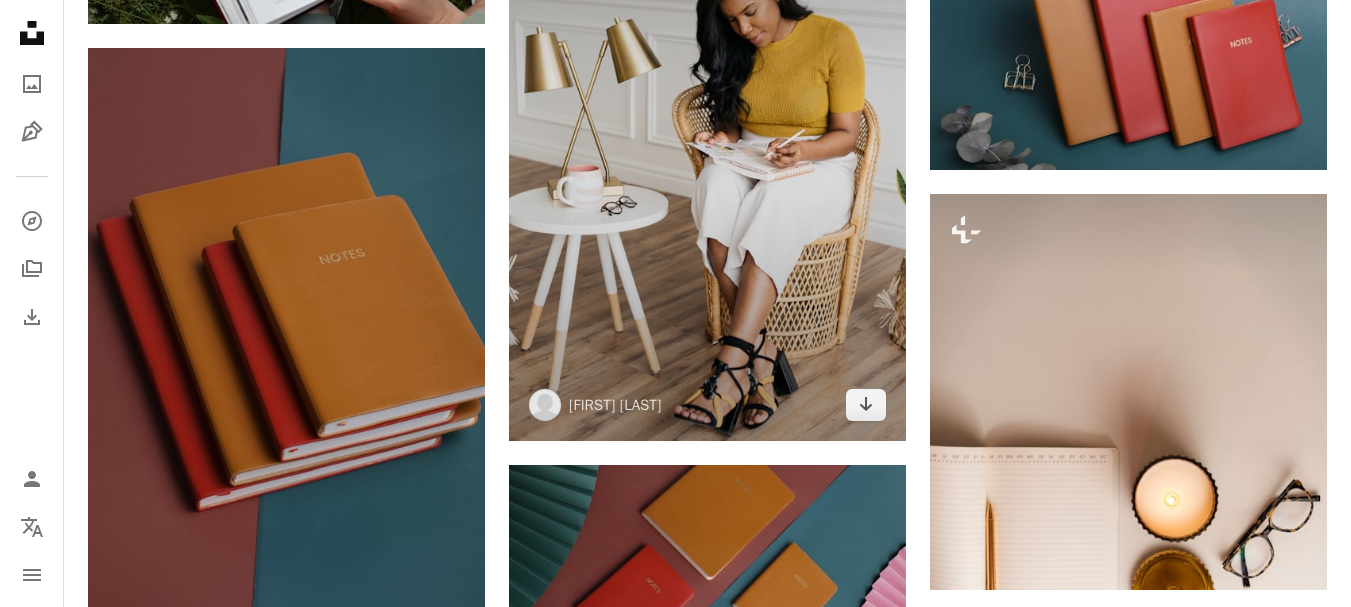 scroll, scrollTop: 2500, scrollLeft: 0, axis: vertical 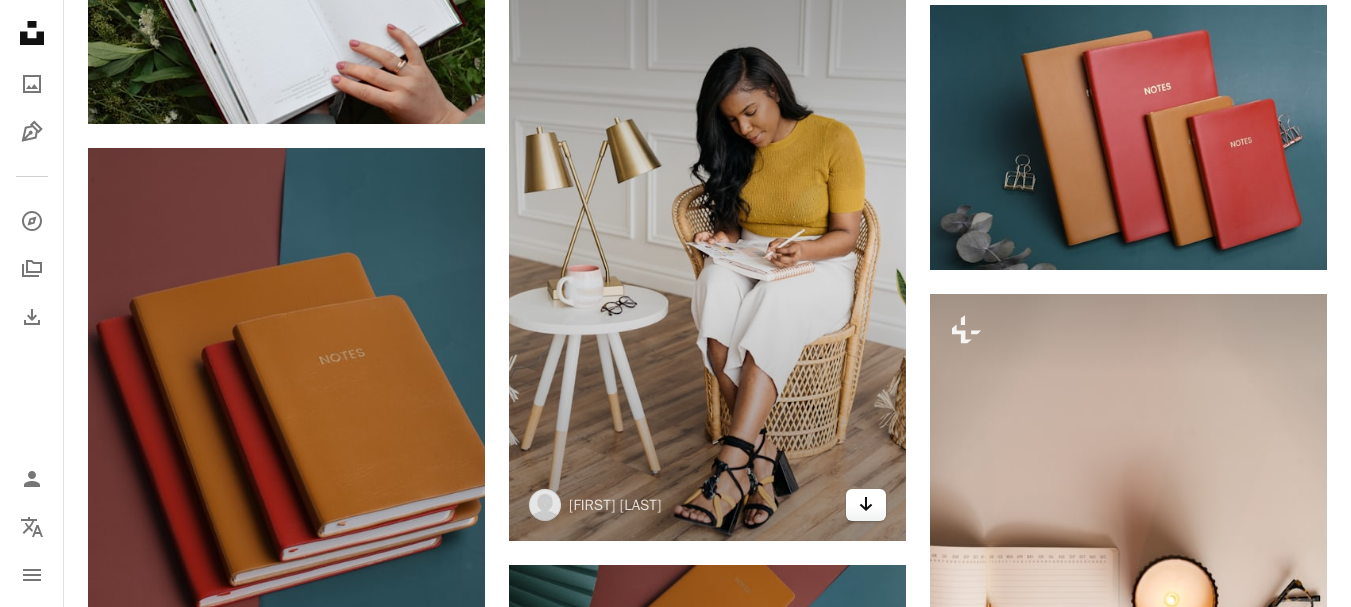 click on "Arrow pointing down" at bounding box center [866, 505] 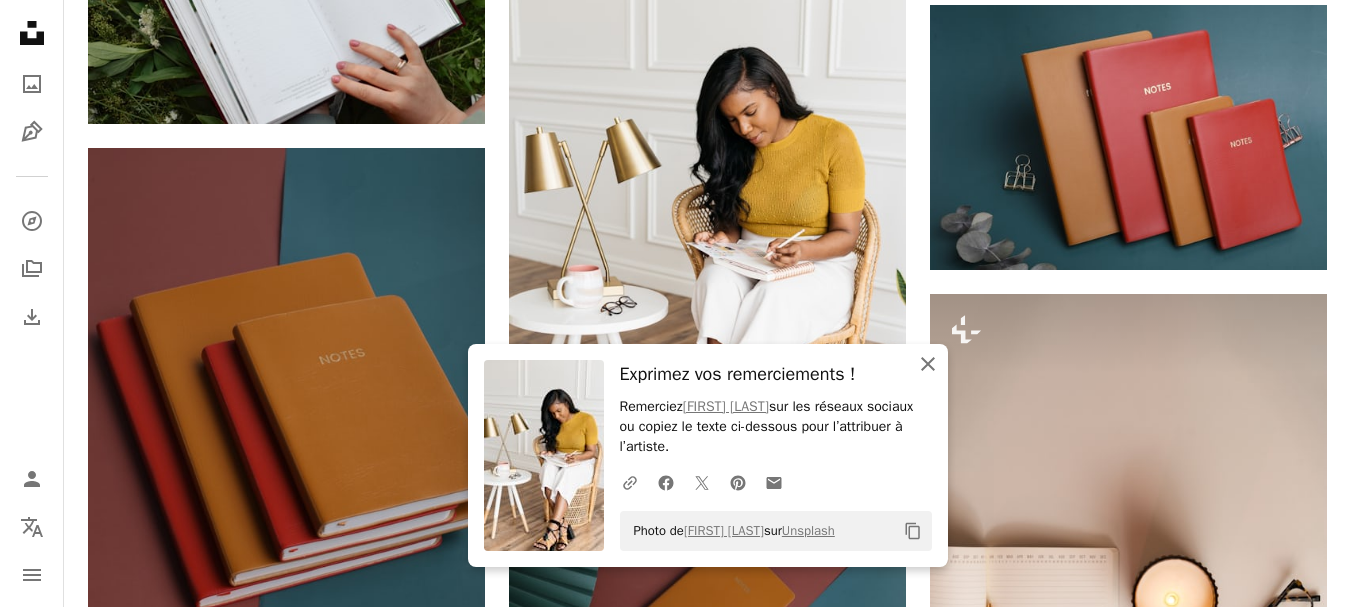 click 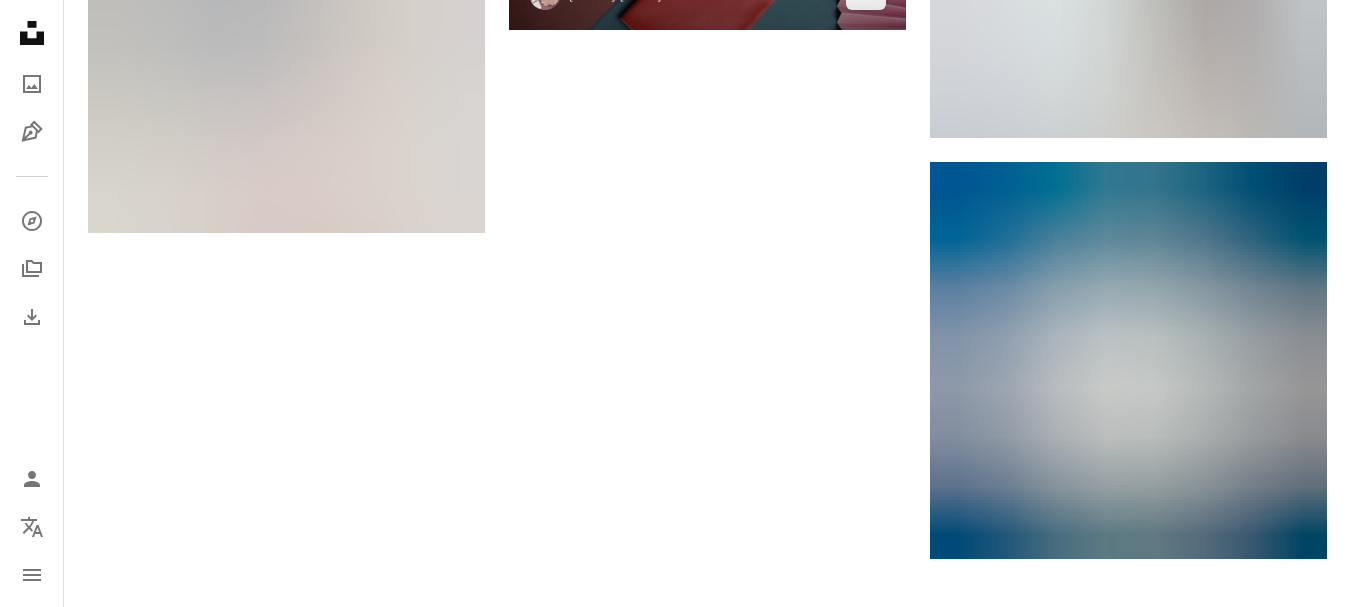 scroll, scrollTop: 3300, scrollLeft: 0, axis: vertical 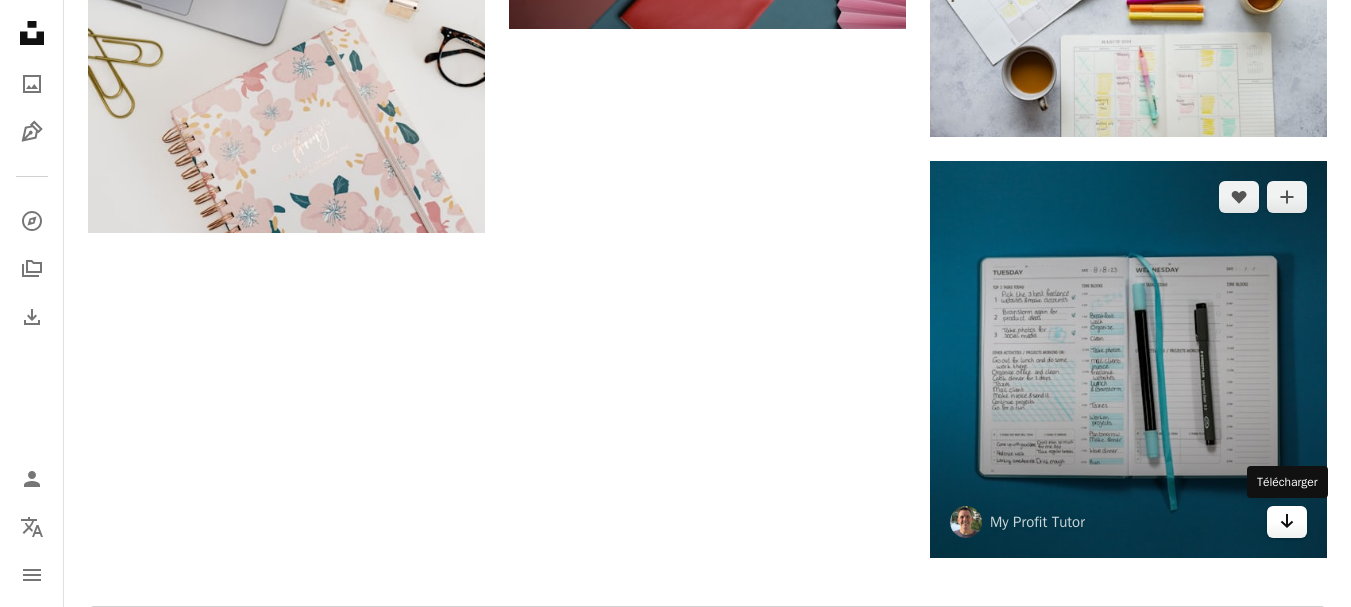 click on "Arrow pointing down" 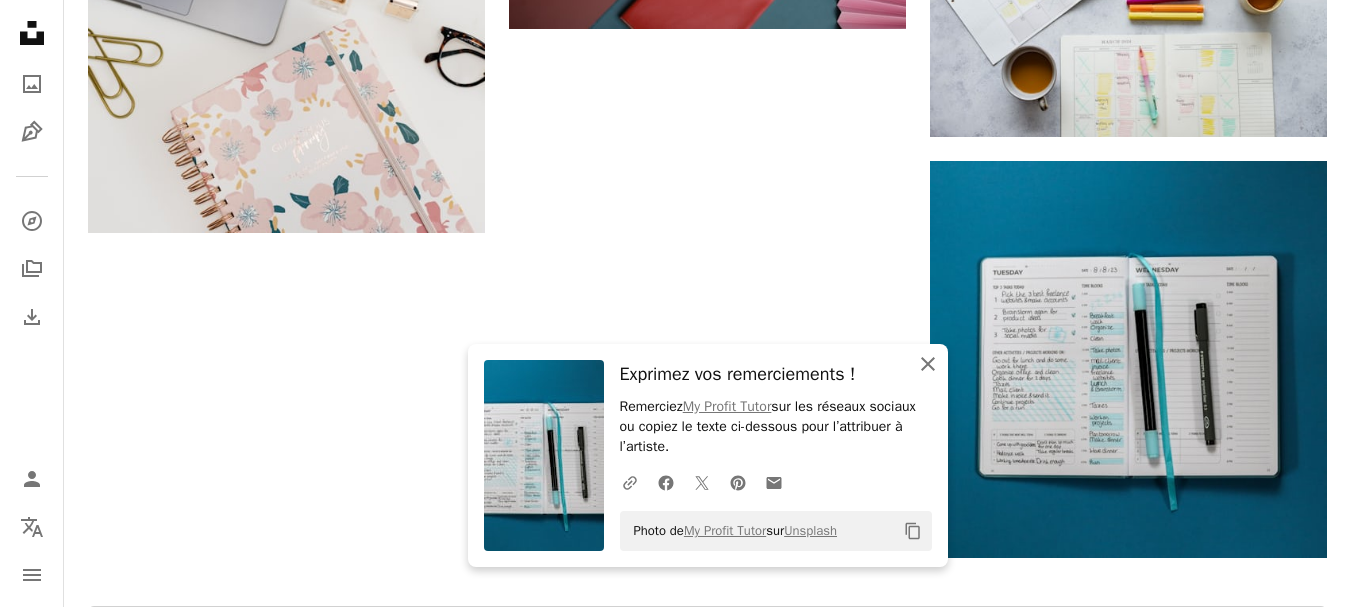 click on "An X shape" 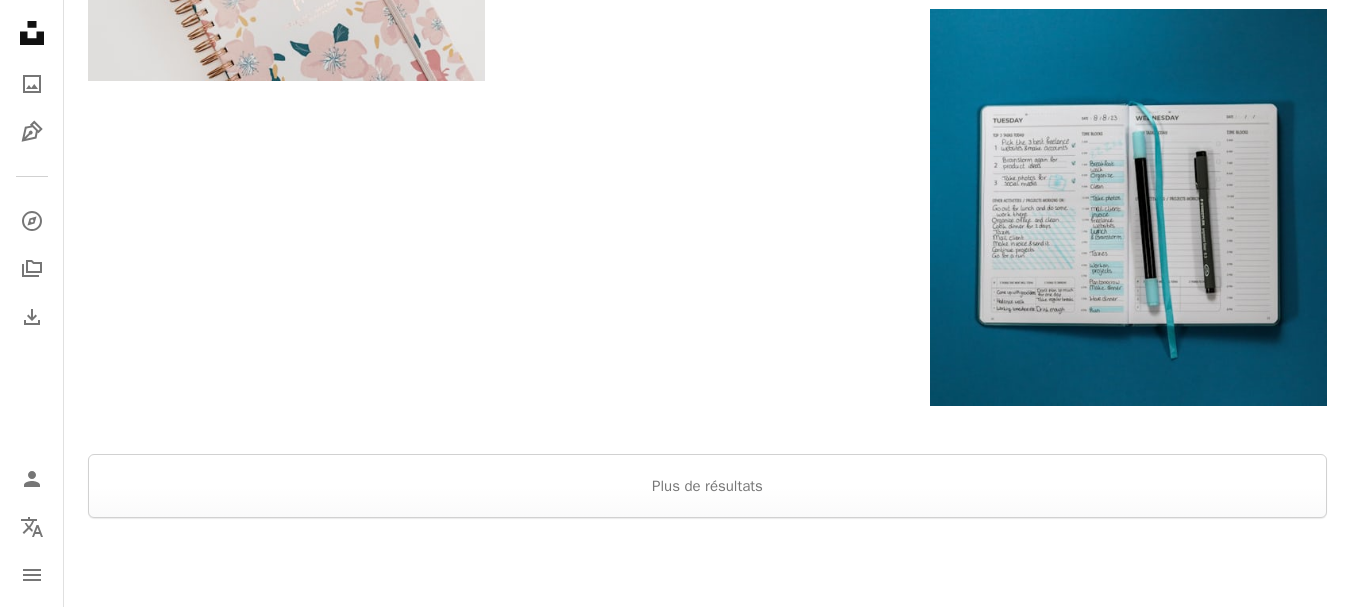 scroll, scrollTop: 3451, scrollLeft: 0, axis: vertical 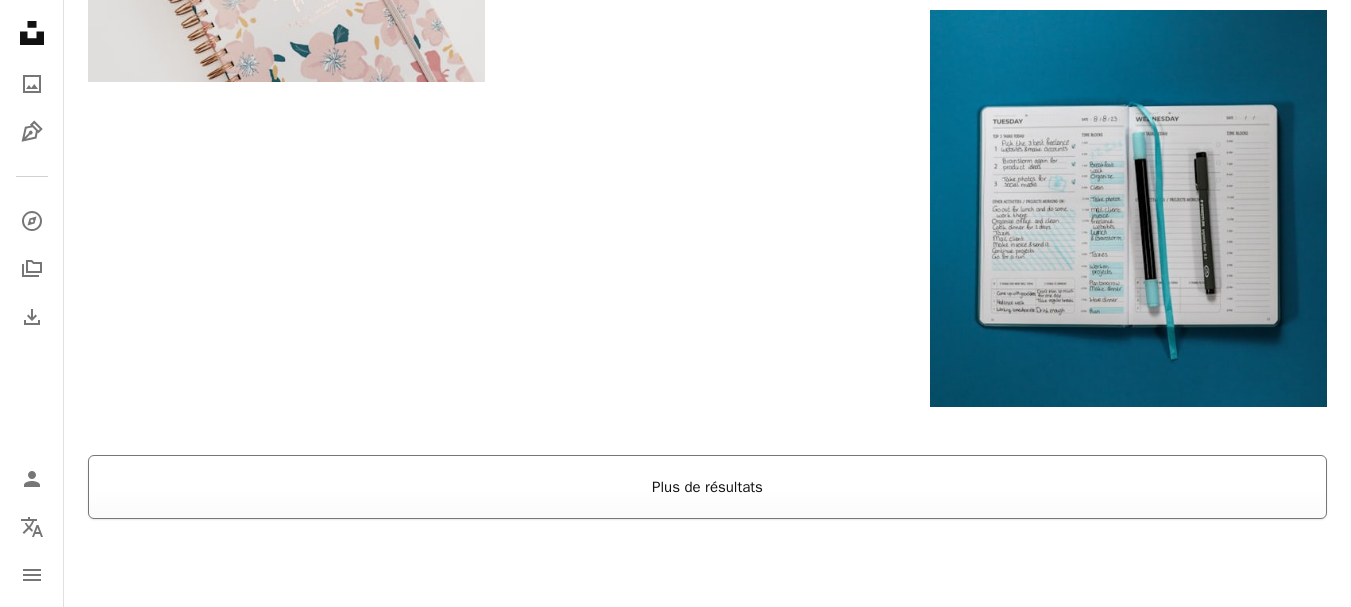 click on "Plus de résultats" at bounding box center (707, 487) 